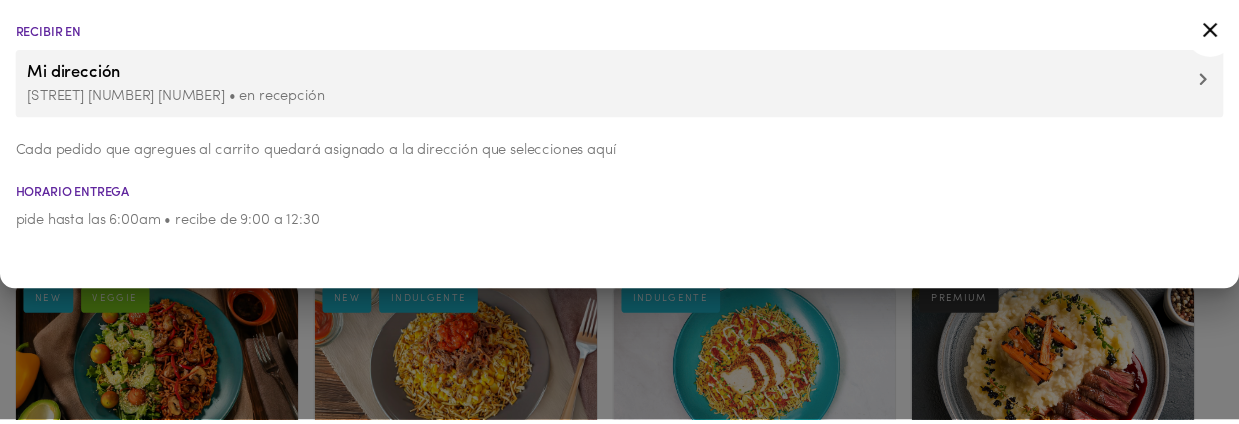 scroll, scrollTop: 0, scrollLeft: 0, axis: both 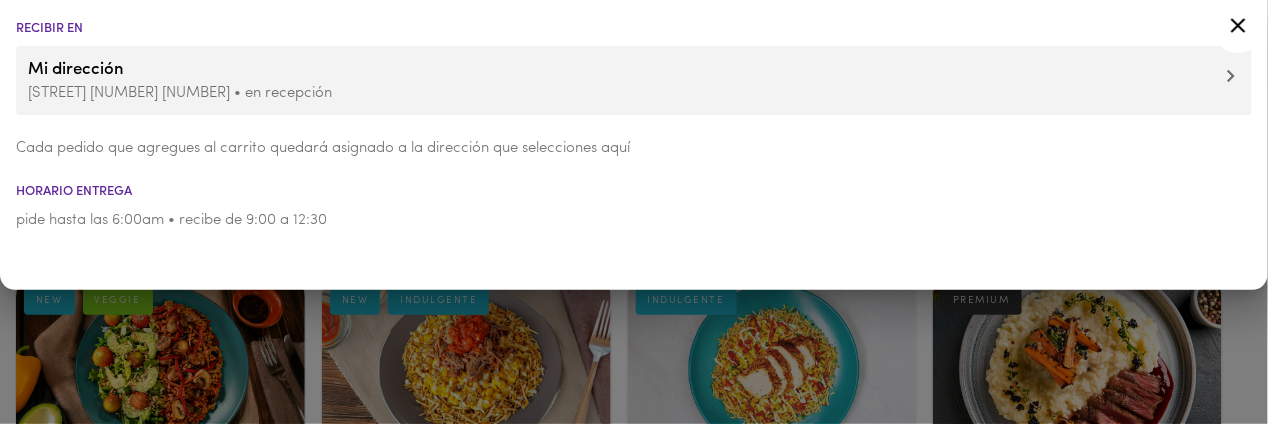click at bounding box center [634, 212] 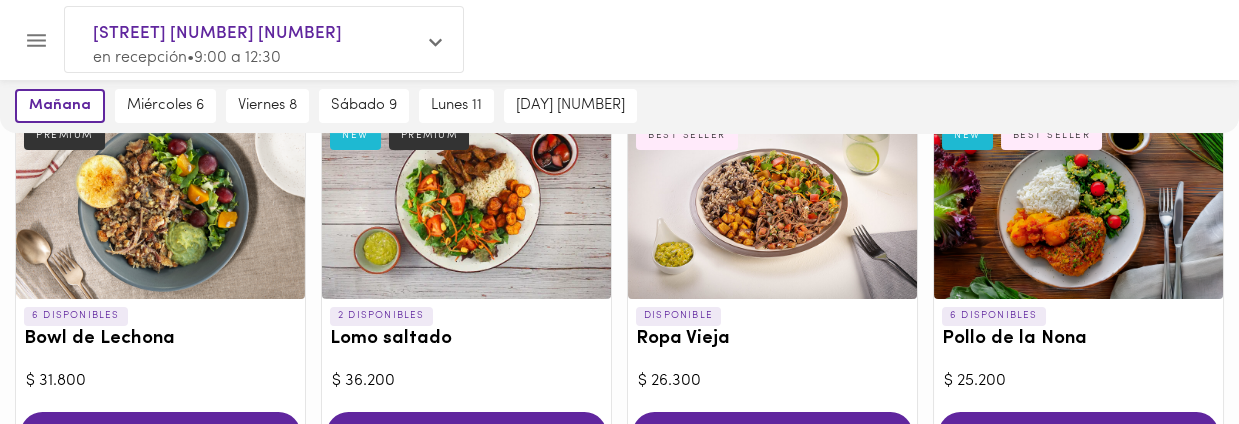 scroll, scrollTop: 600, scrollLeft: 0, axis: vertical 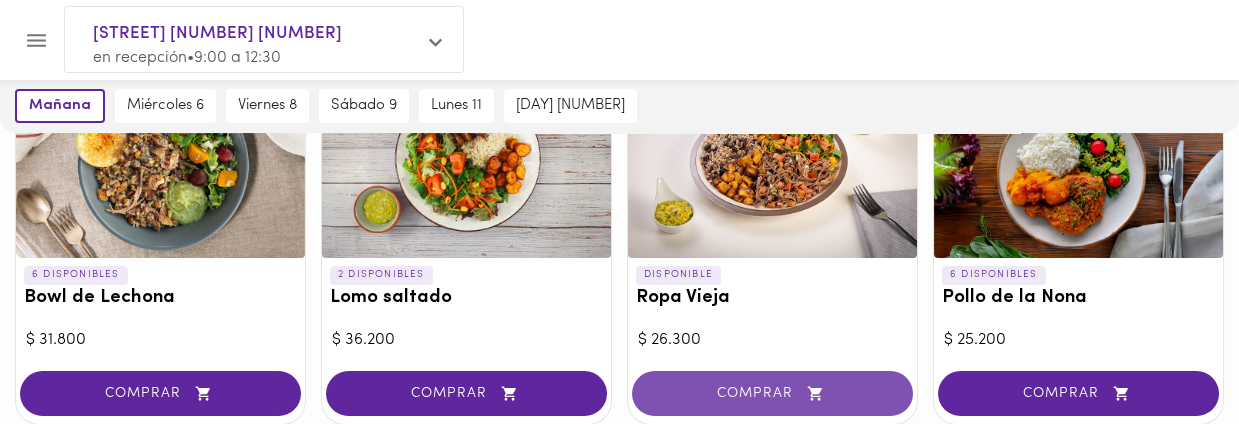 click on "COMPRAR" at bounding box center (772, 393) 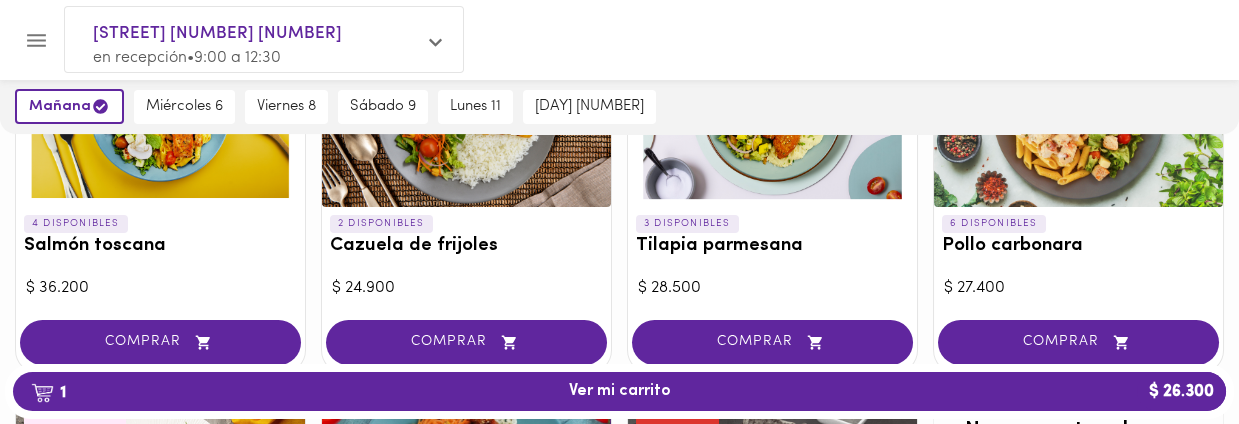 scroll, scrollTop: 1804, scrollLeft: 0, axis: vertical 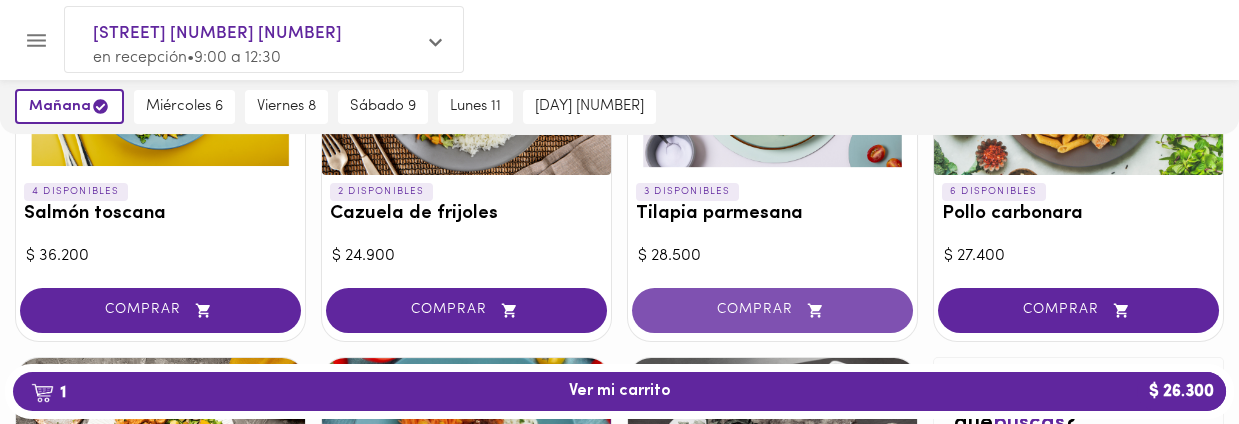 click on "COMPRAR" at bounding box center (772, 310) 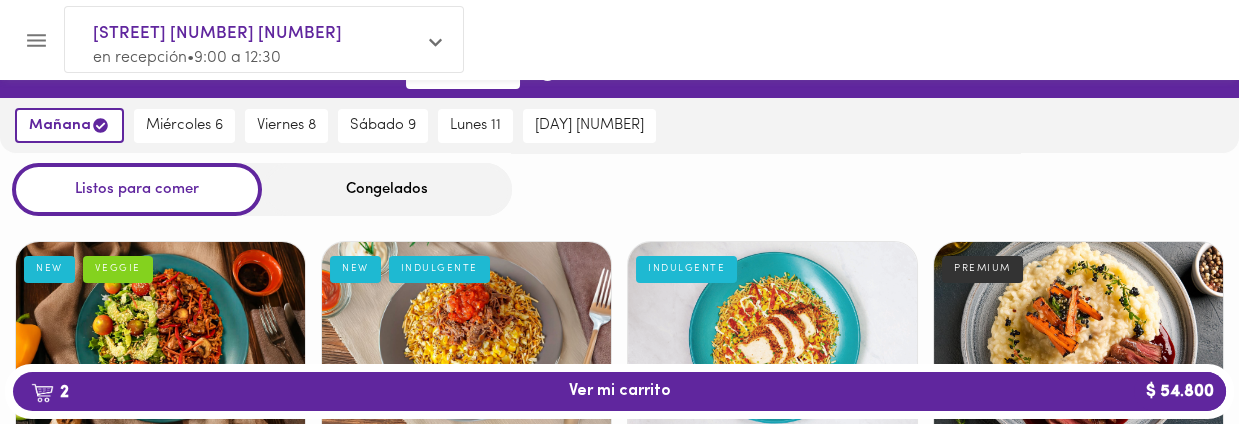 scroll, scrollTop: 0, scrollLeft: 0, axis: both 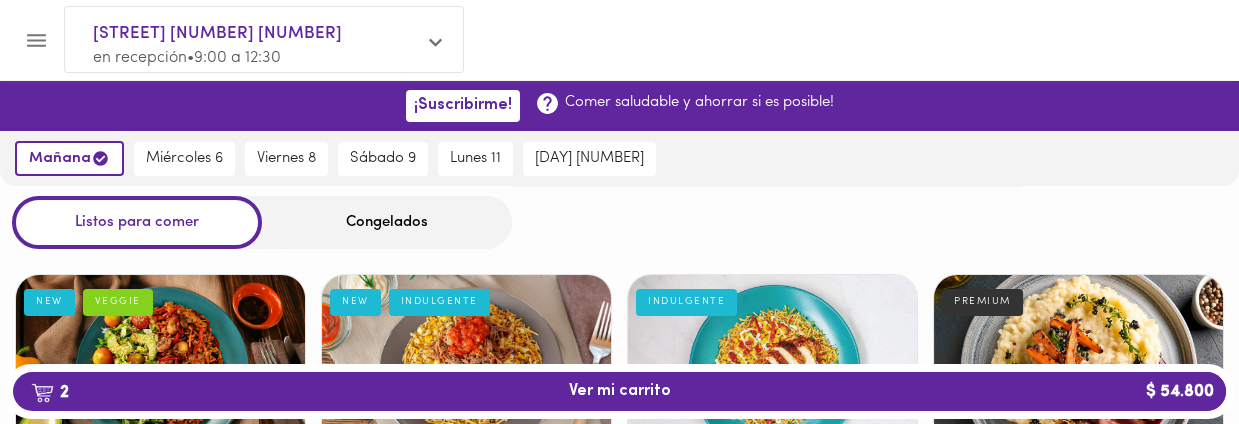 click on "Congelados" at bounding box center (387, 222) 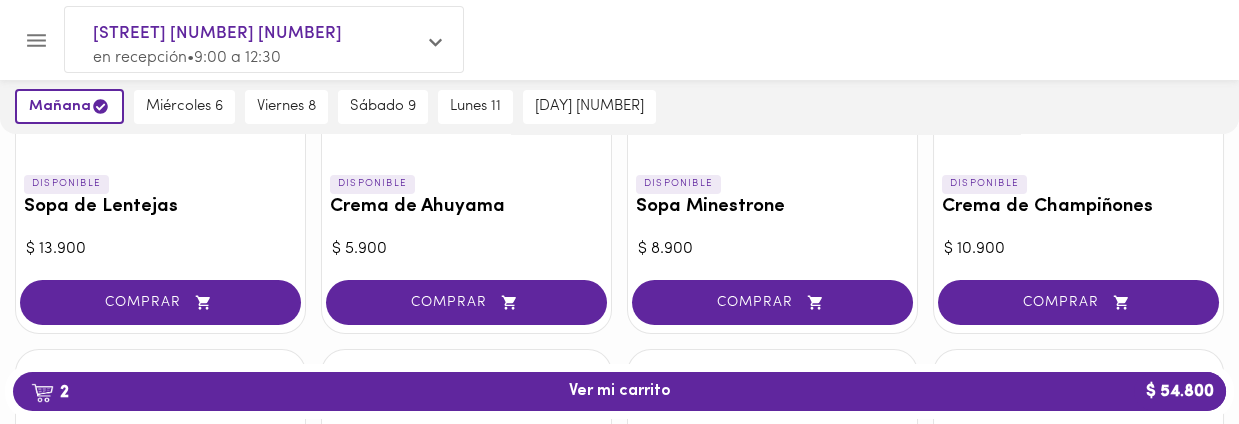 scroll, scrollTop: 800, scrollLeft: 0, axis: vertical 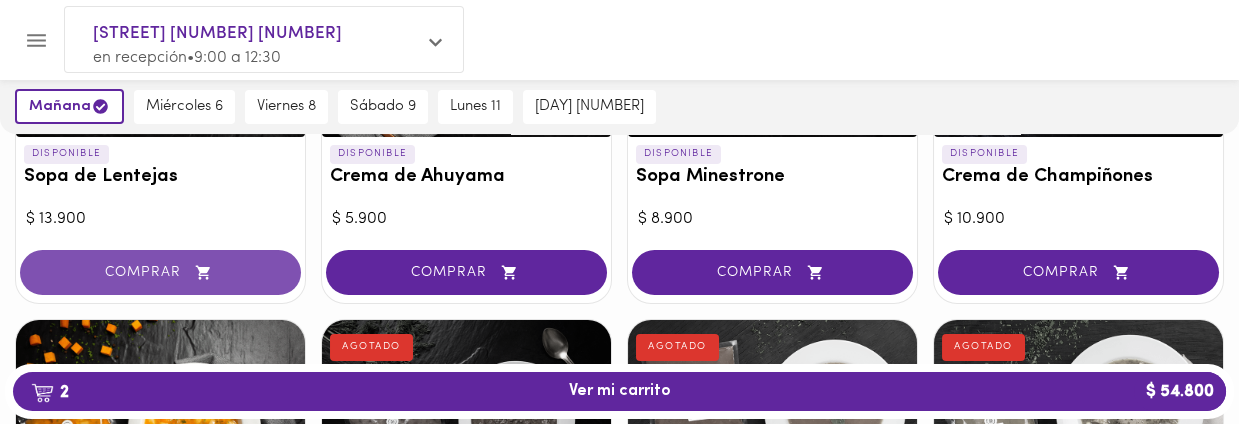 click on "COMPRAR" at bounding box center (160, 272) 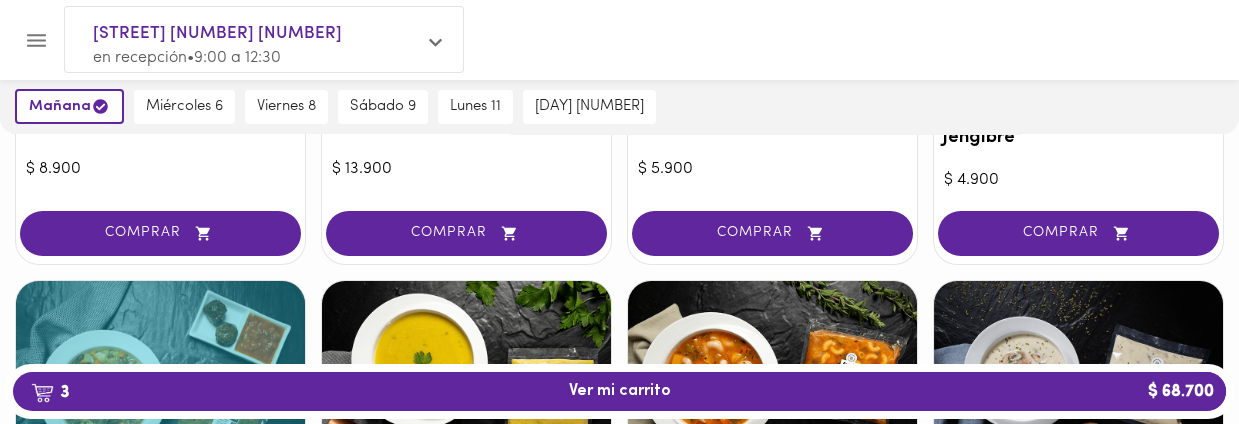 scroll, scrollTop: 400, scrollLeft: 0, axis: vertical 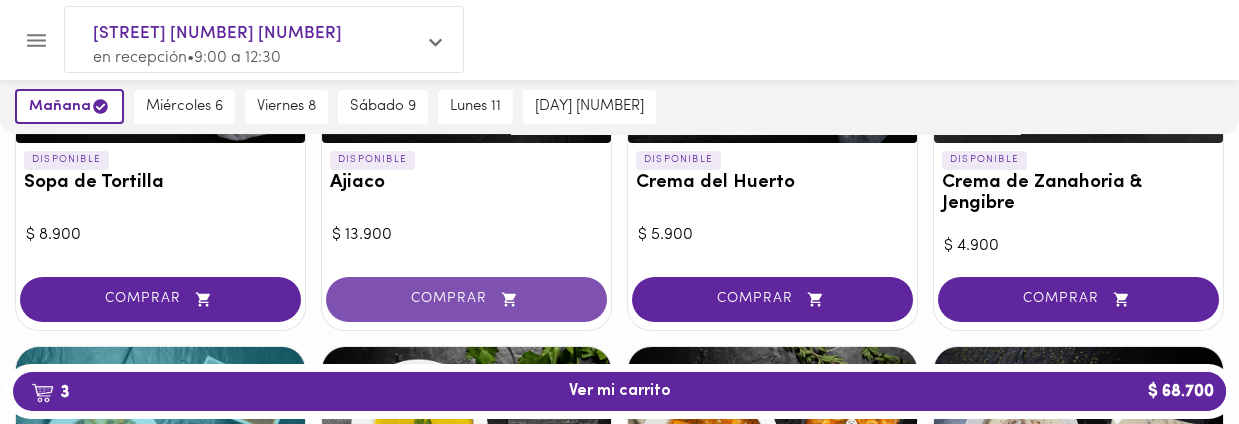 click on "COMPRAR" at bounding box center (466, 299) 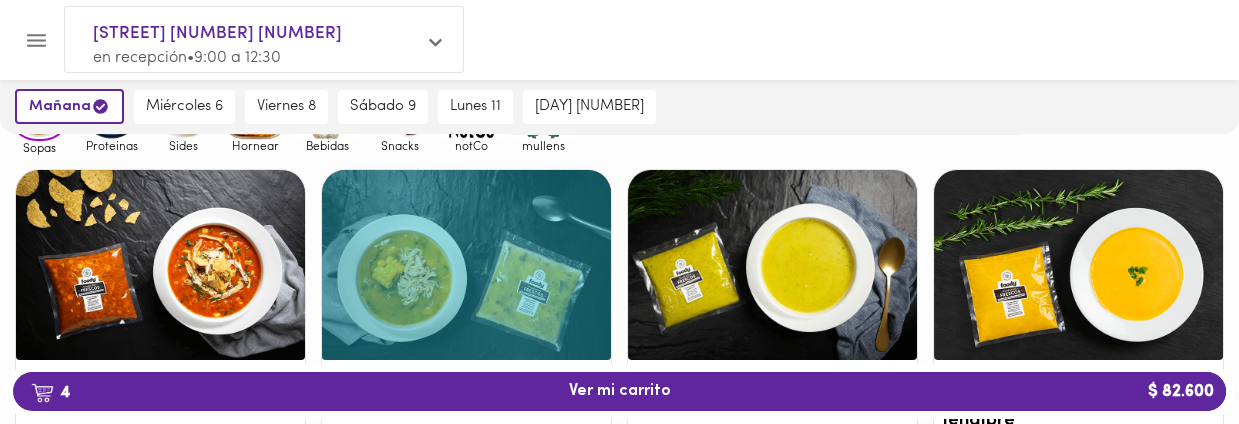 scroll, scrollTop: 133, scrollLeft: 0, axis: vertical 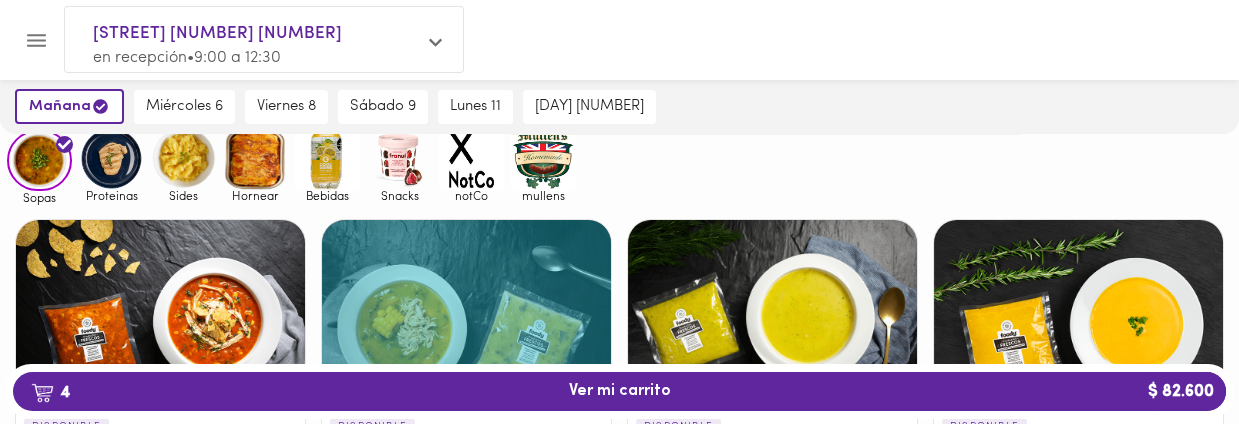click at bounding box center (399, 158) 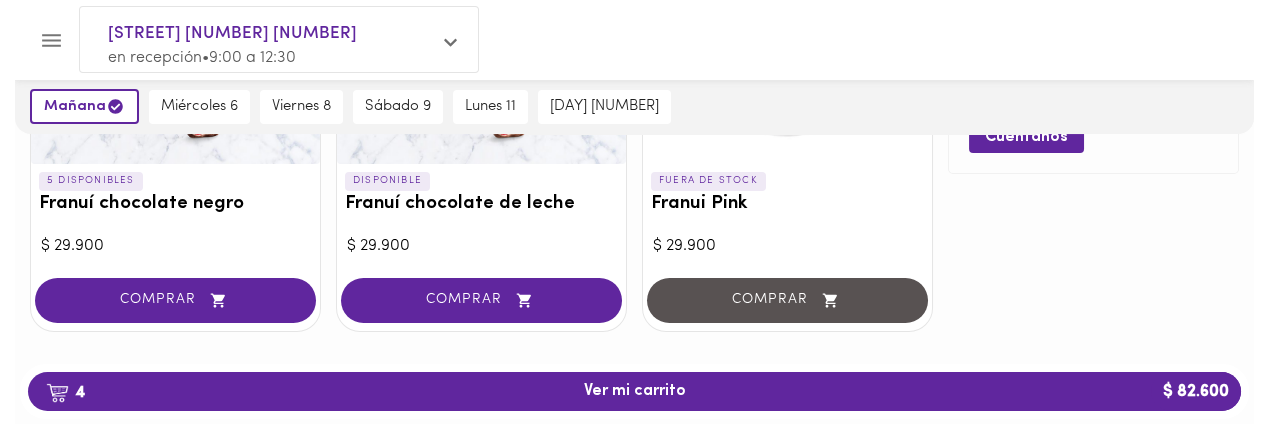 scroll, scrollTop: 382, scrollLeft: 0, axis: vertical 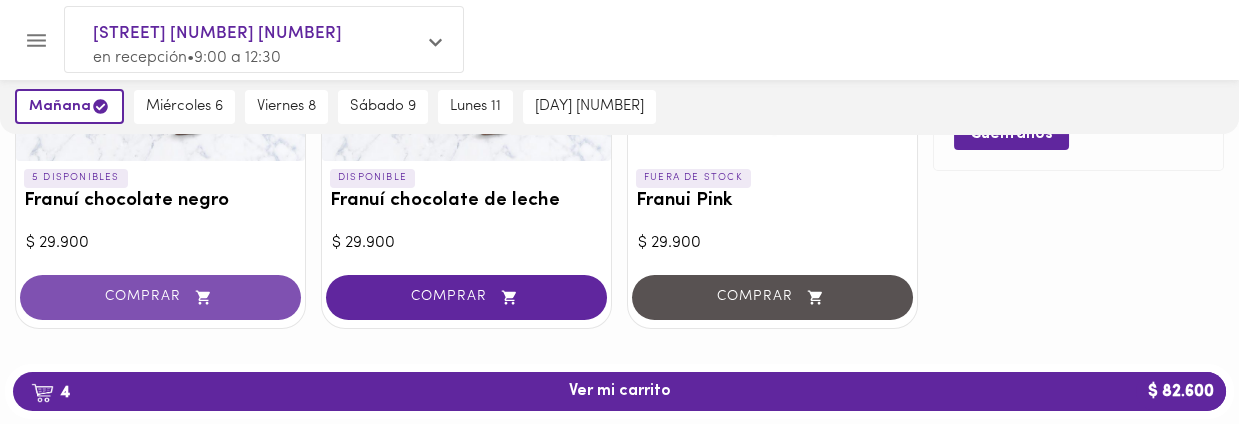 click on "COMPRAR" at bounding box center [160, 297] 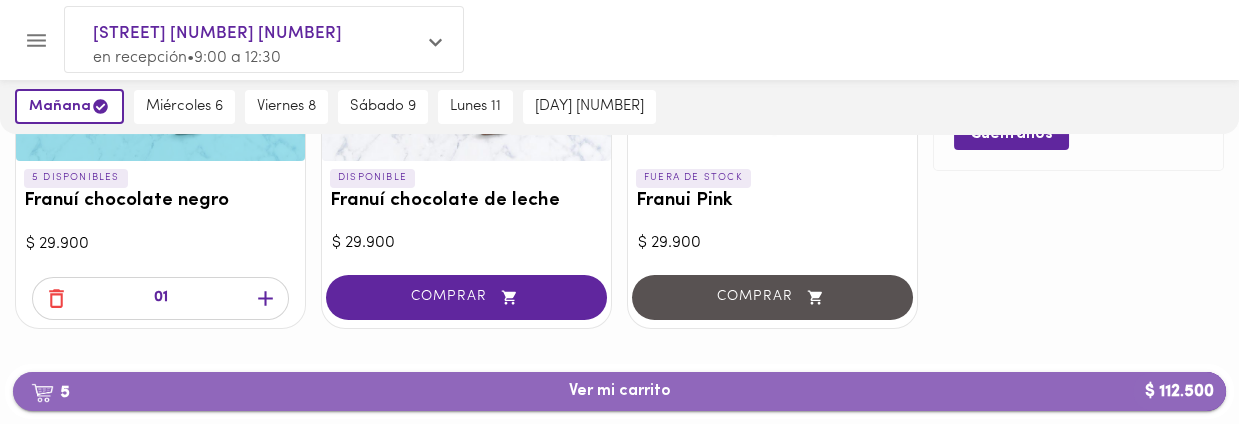 click on "5 Ver mi carrito $ 112.500" at bounding box center (620, 391) 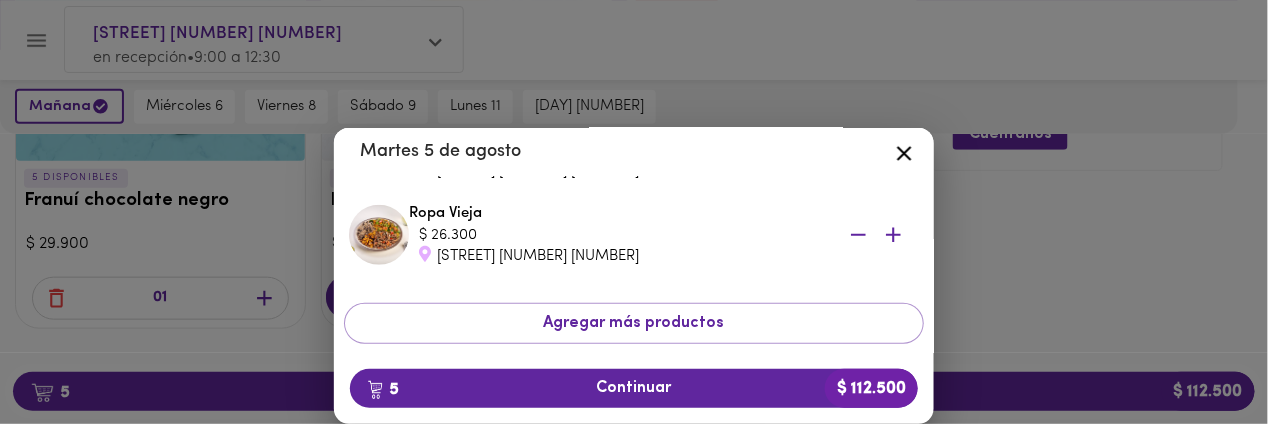 scroll, scrollTop: 400, scrollLeft: 0, axis: vertical 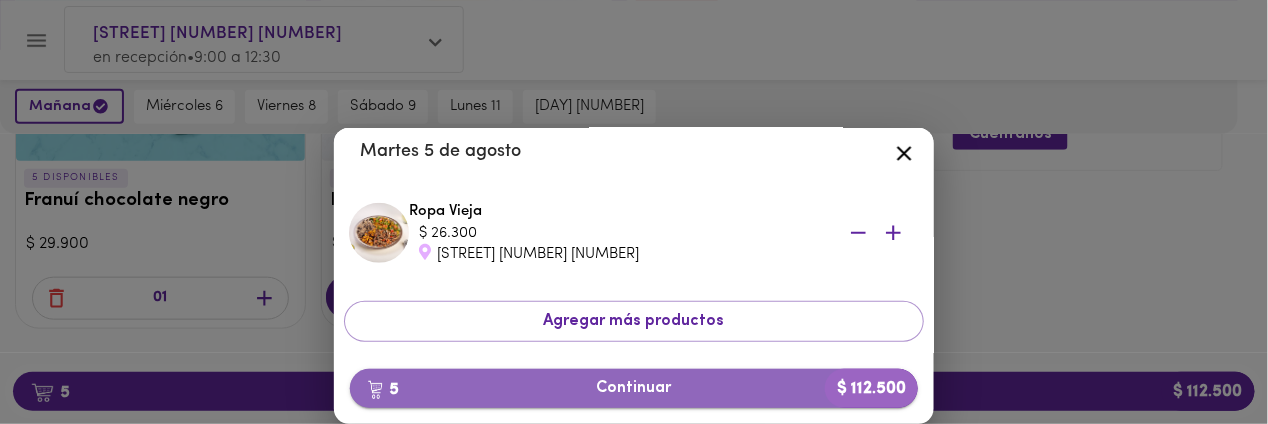 click on "5 Continuar $ 112.500" at bounding box center [634, 388] 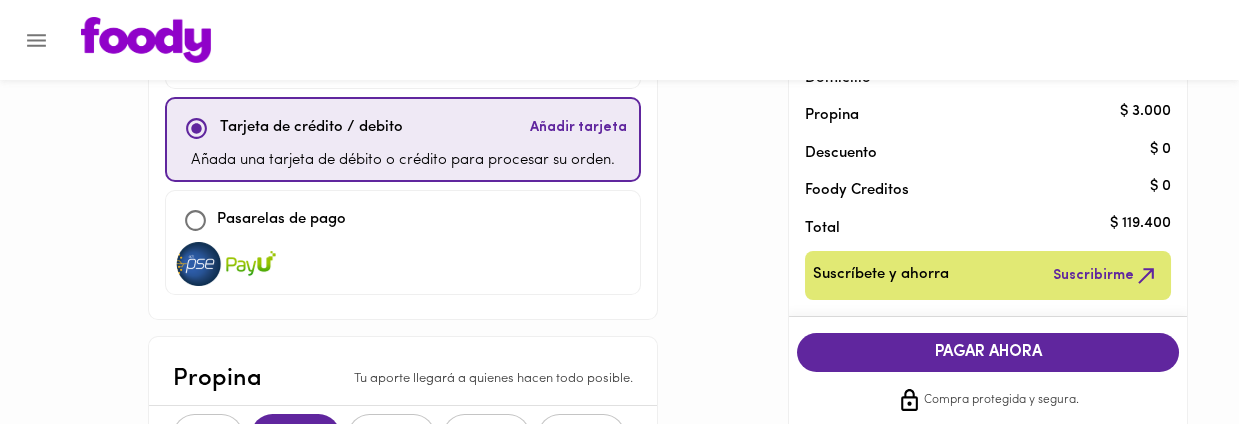 scroll, scrollTop: 200, scrollLeft: 0, axis: vertical 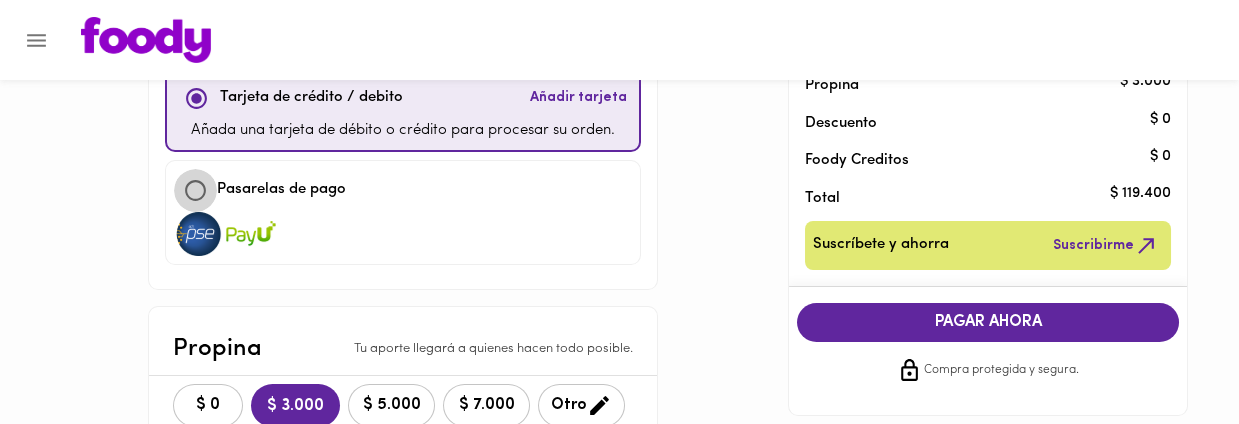 click at bounding box center (195, 190) 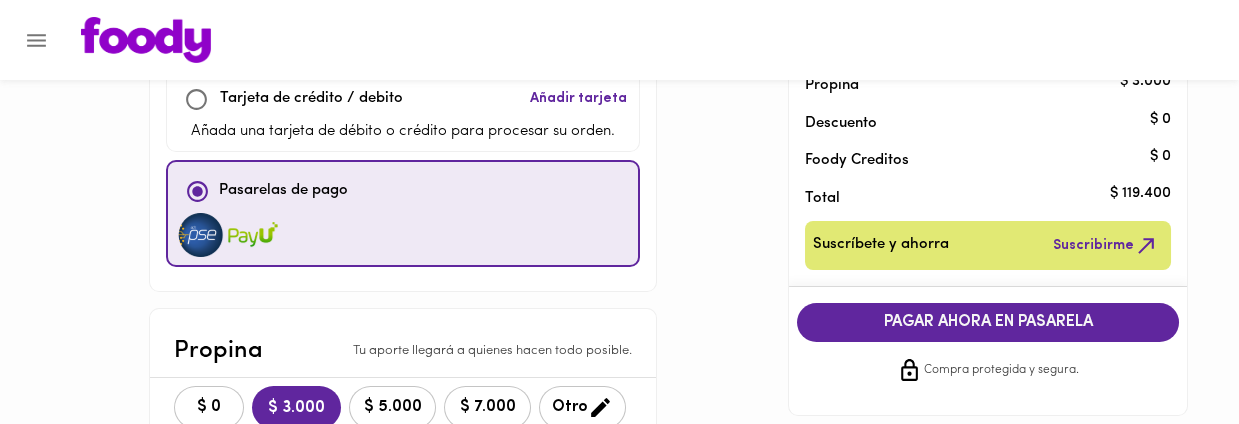 click on "PAGAR AHORA EN PASARELA" at bounding box center (988, 322) 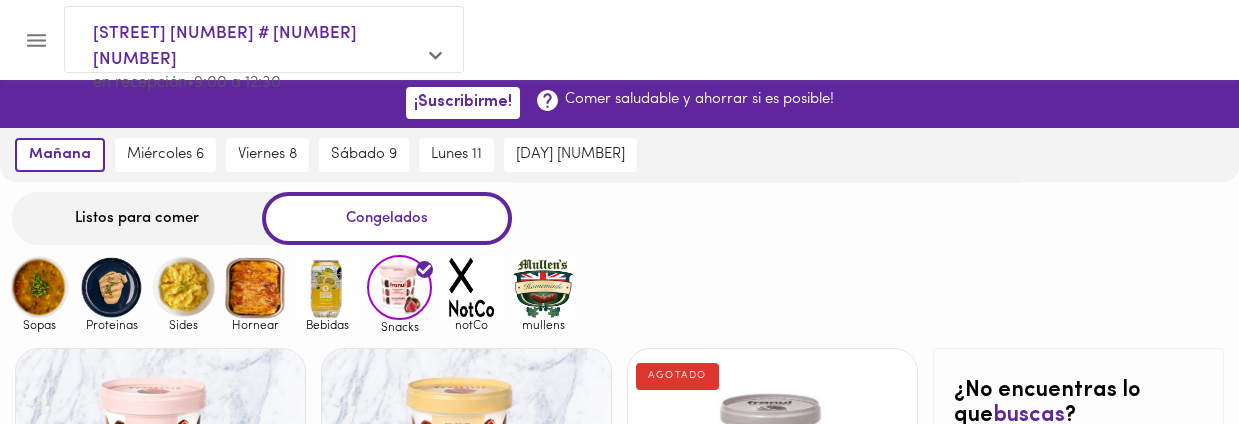 scroll, scrollTop: 0, scrollLeft: 0, axis: both 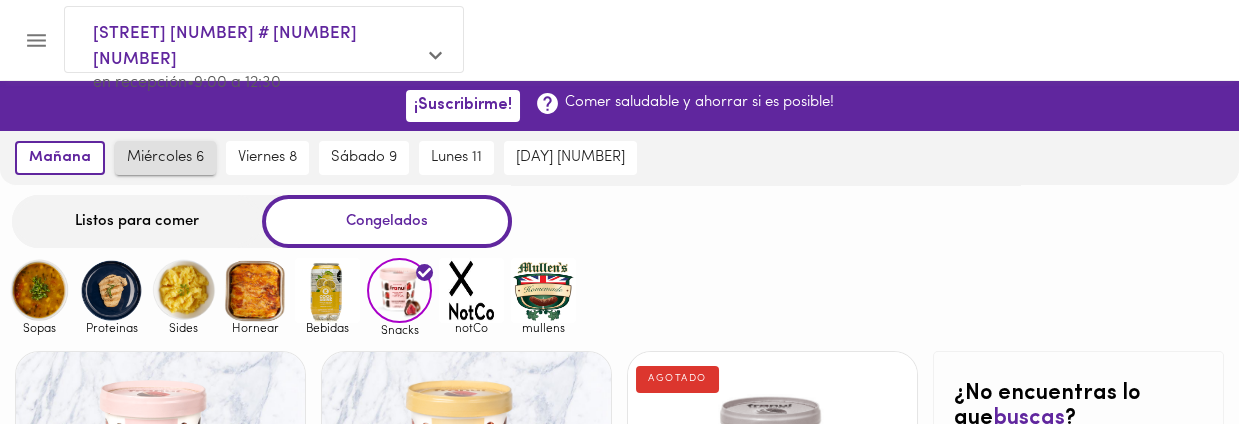 click on "miércoles 6" at bounding box center [165, 158] 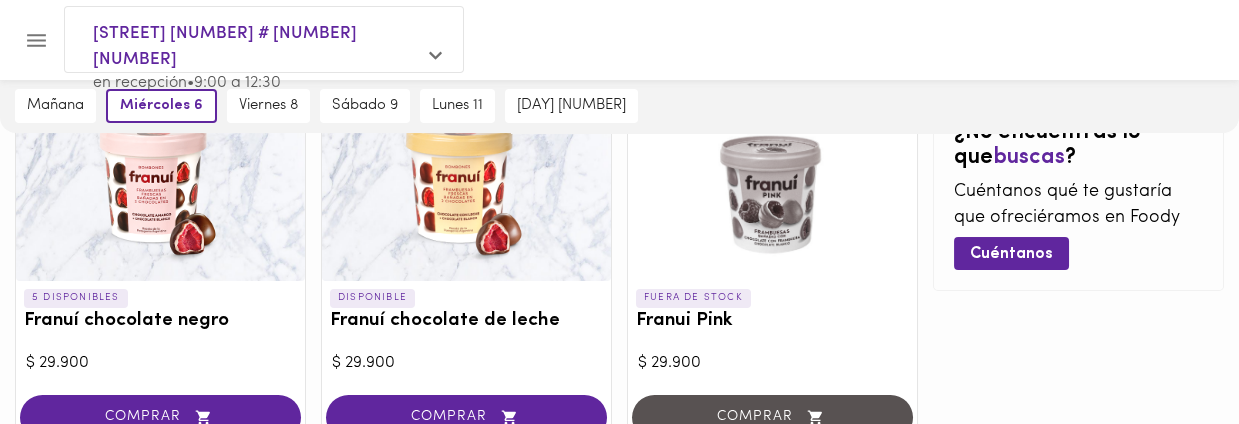 scroll, scrollTop: 333, scrollLeft: 0, axis: vertical 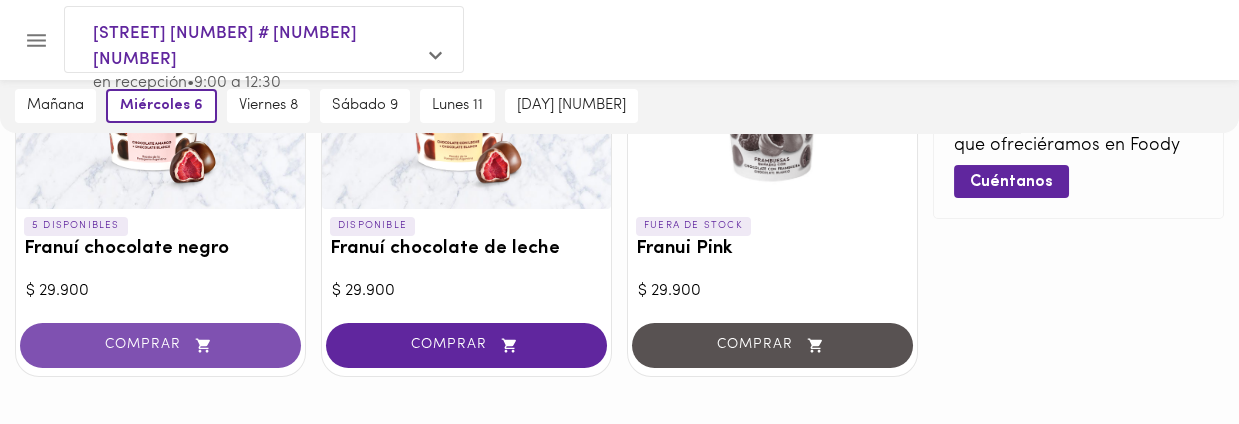 click on "COMPRAR" at bounding box center [160, 345] 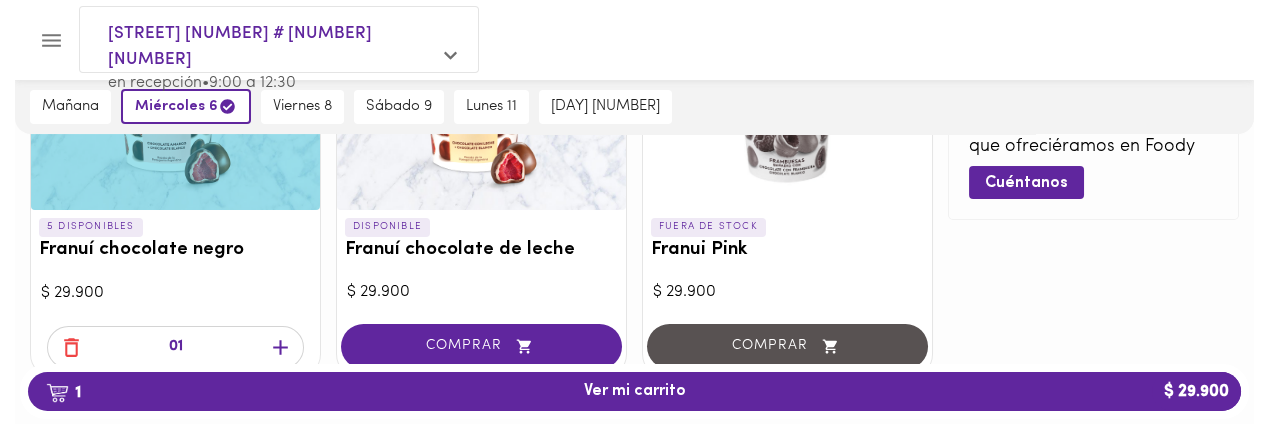 scroll, scrollTop: 333, scrollLeft: 0, axis: vertical 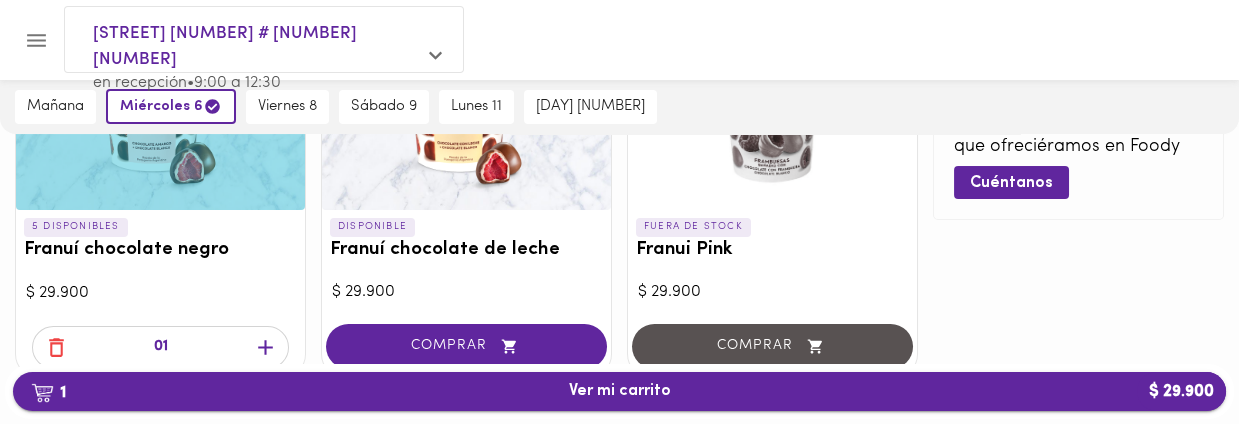 click on "1 Ver mi carrito $ 29.900" at bounding box center [620, 391] 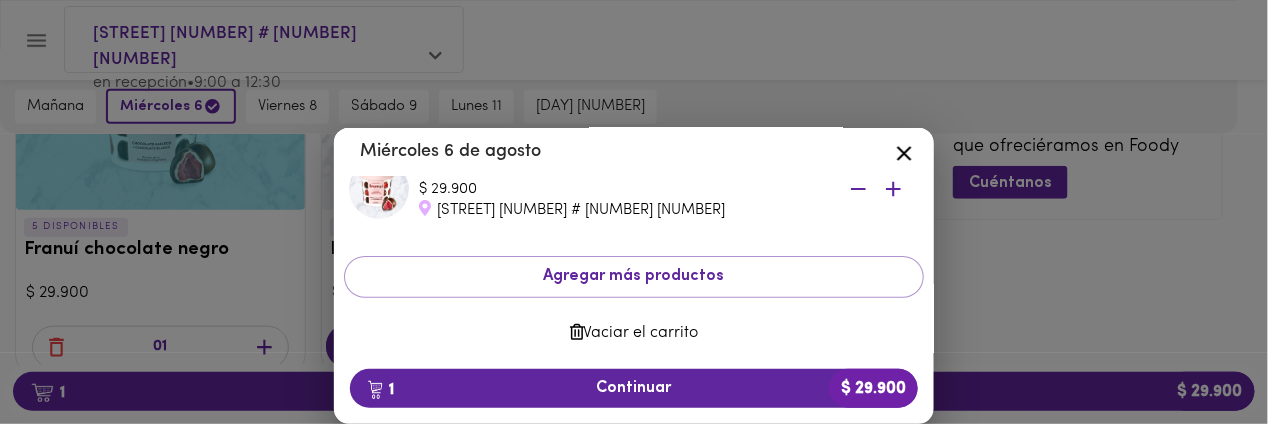 scroll, scrollTop: 107, scrollLeft: 0, axis: vertical 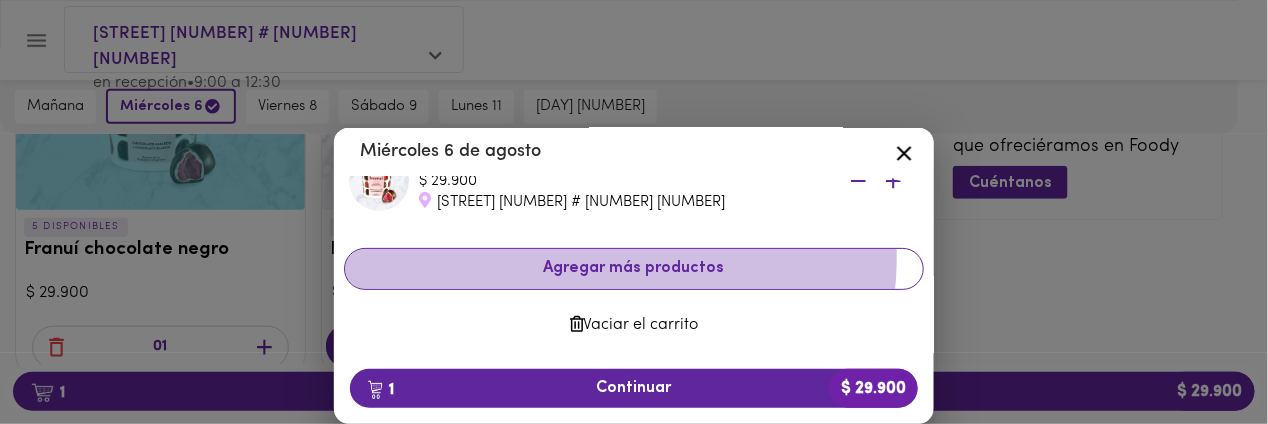 click on "Agregar más productos" at bounding box center (634, 268) 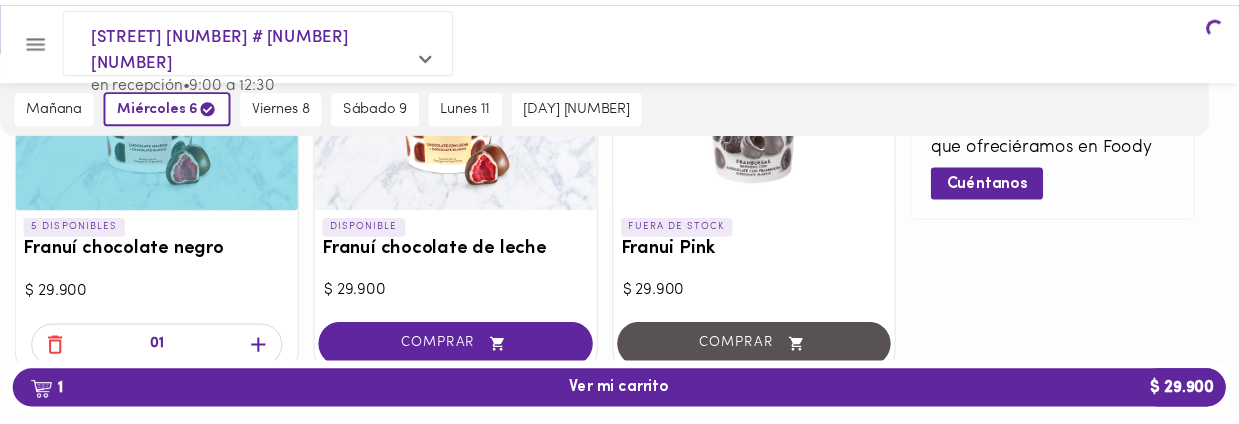 scroll, scrollTop: 0, scrollLeft: 0, axis: both 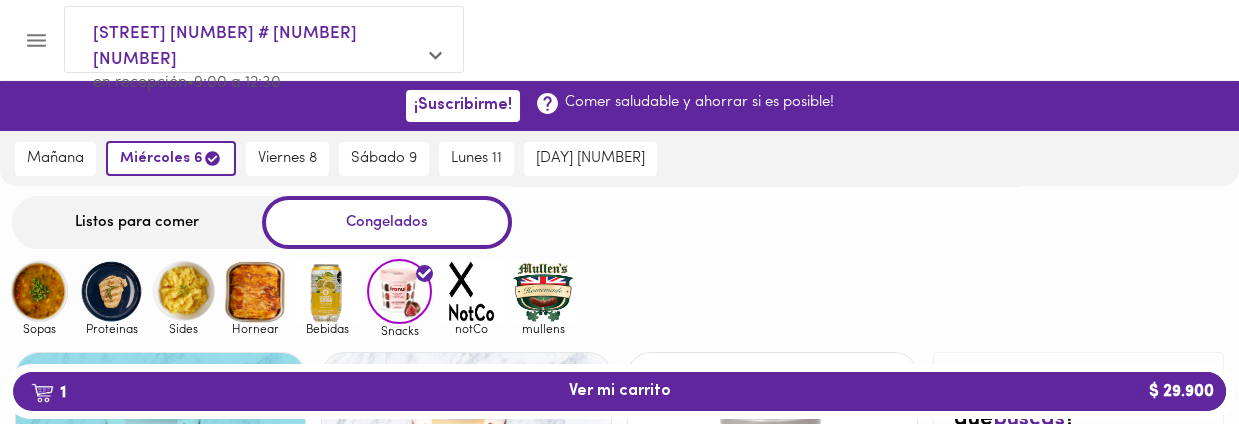 click on "Congelados" at bounding box center (387, 222) 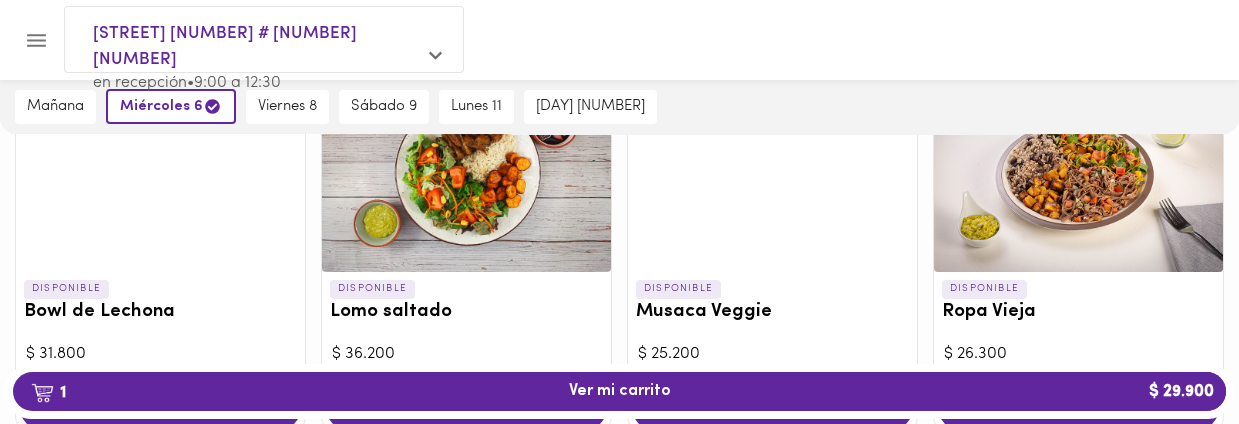 scroll, scrollTop: 600, scrollLeft: 0, axis: vertical 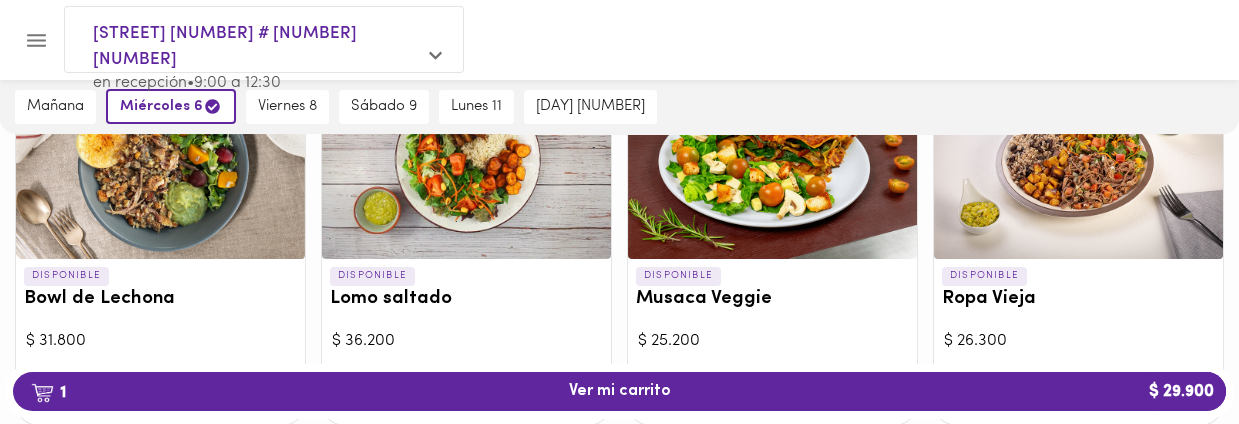 click at bounding box center [1078, 164] 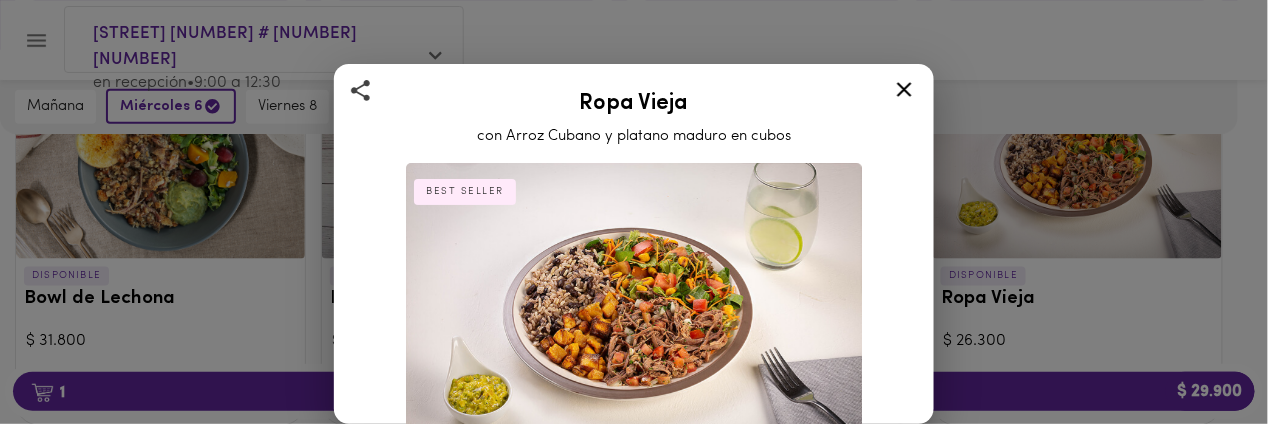 click 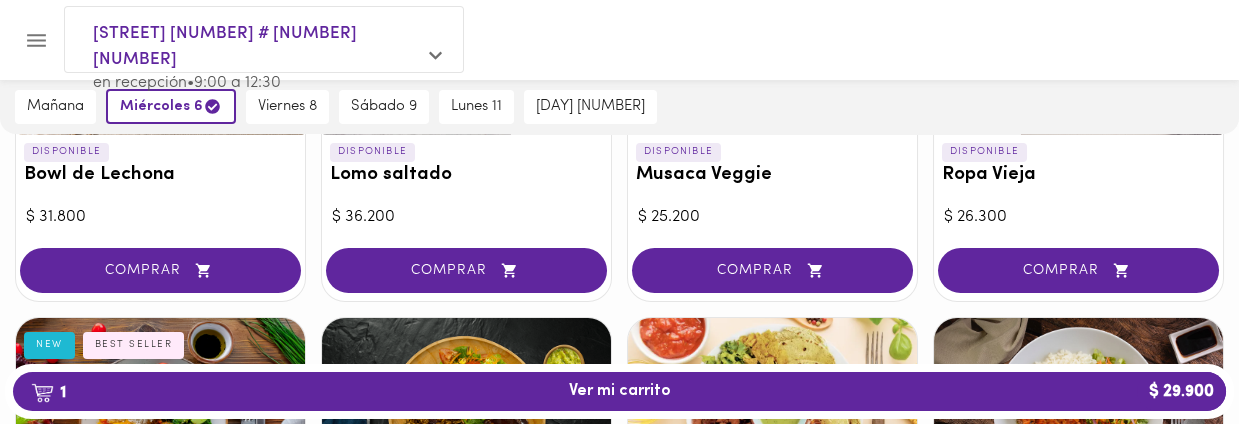 scroll, scrollTop: 733, scrollLeft: 0, axis: vertical 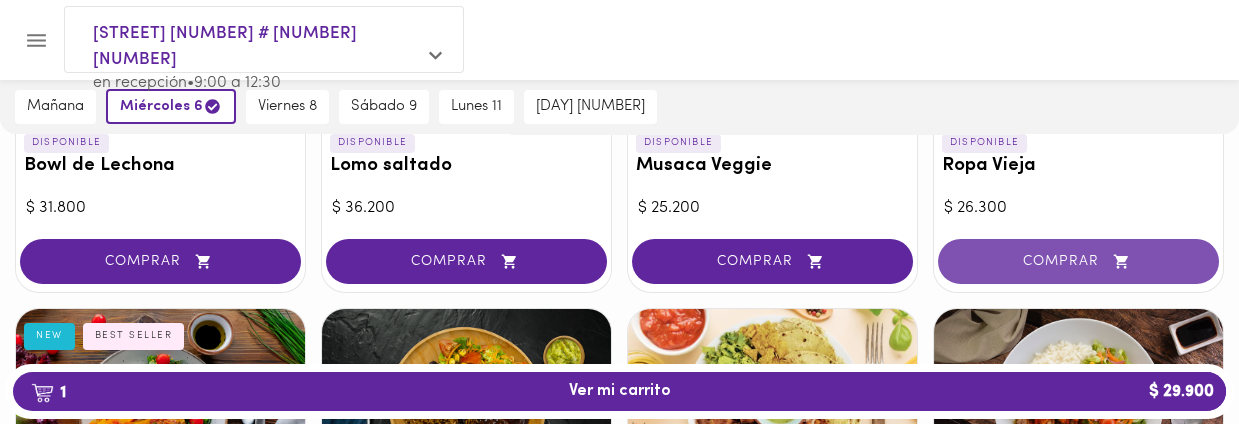 click on "COMPRAR" at bounding box center [1078, 261] 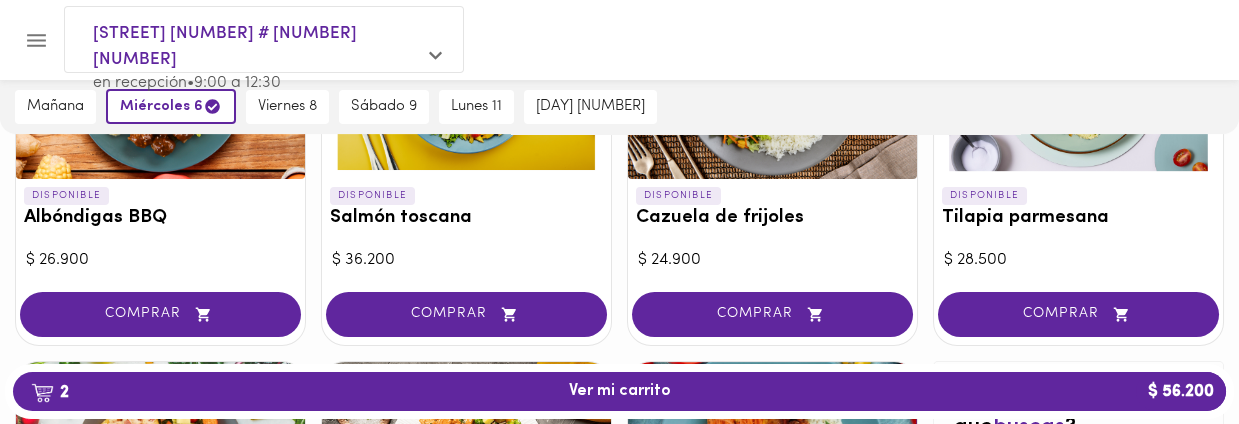 scroll, scrollTop: 1866, scrollLeft: 0, axis: vertical 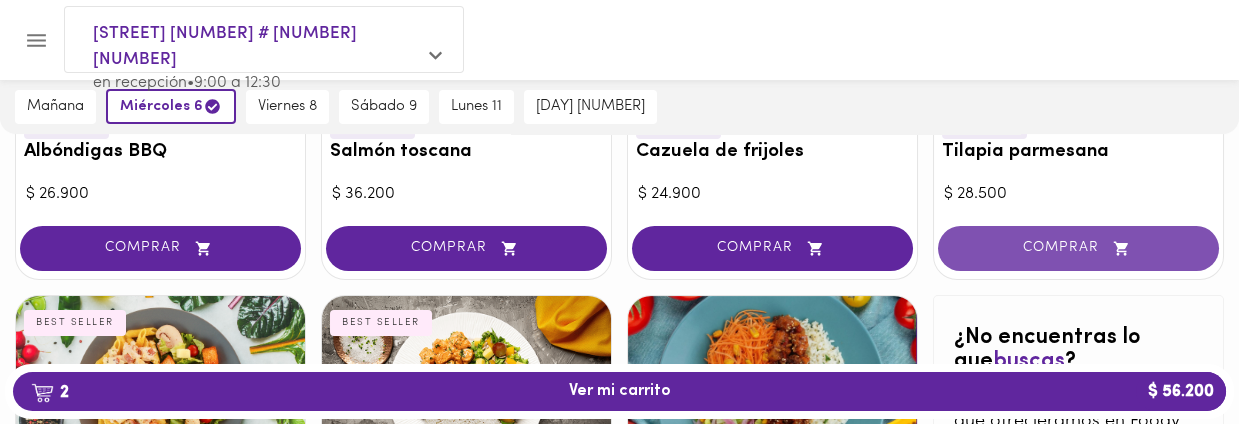 click on "COMPRAR" at bounding box center (1078, 248) 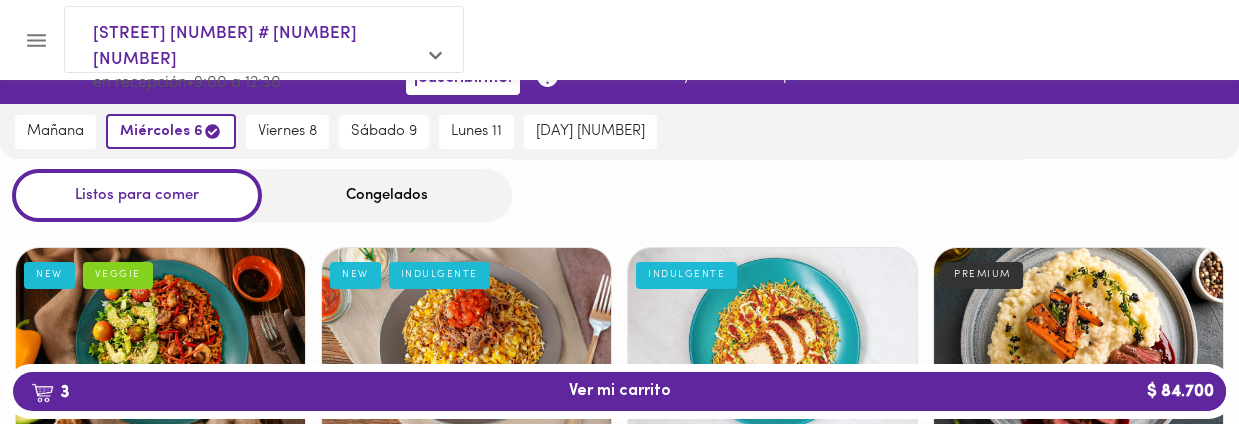 scroll, scrollTop: 0, scrollLeft: 0, axis: both 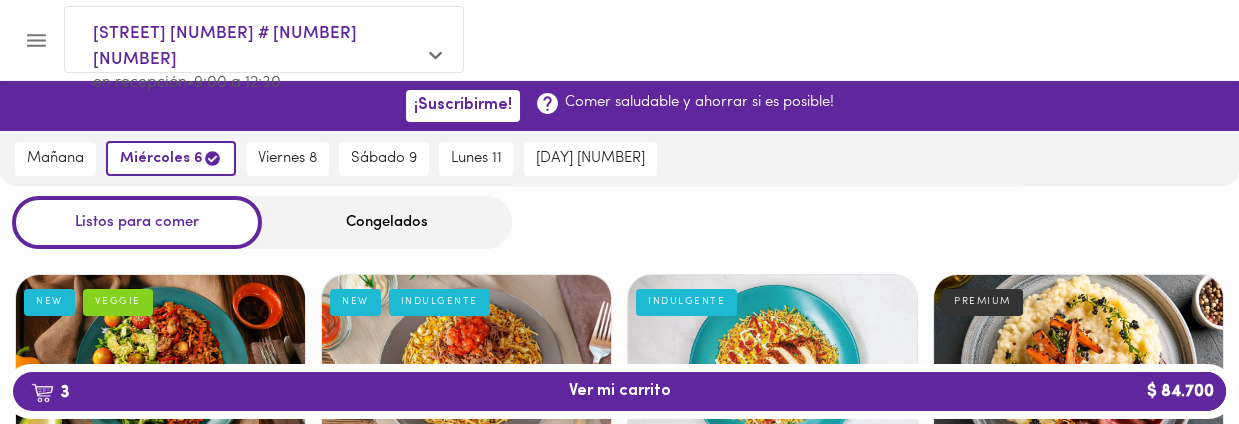 click on "Congelados" at bounding box center [387, 222] 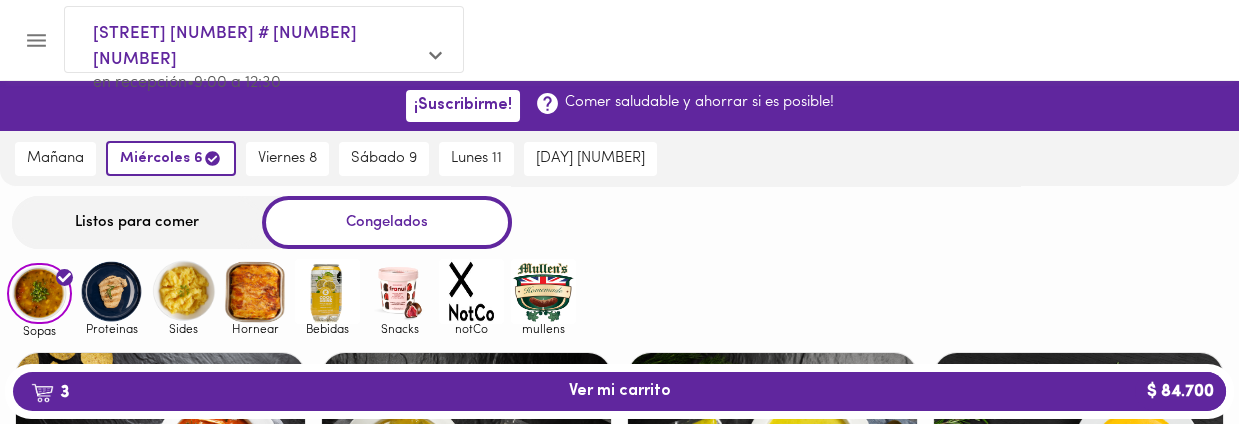 click at bounding box center (39, 294) 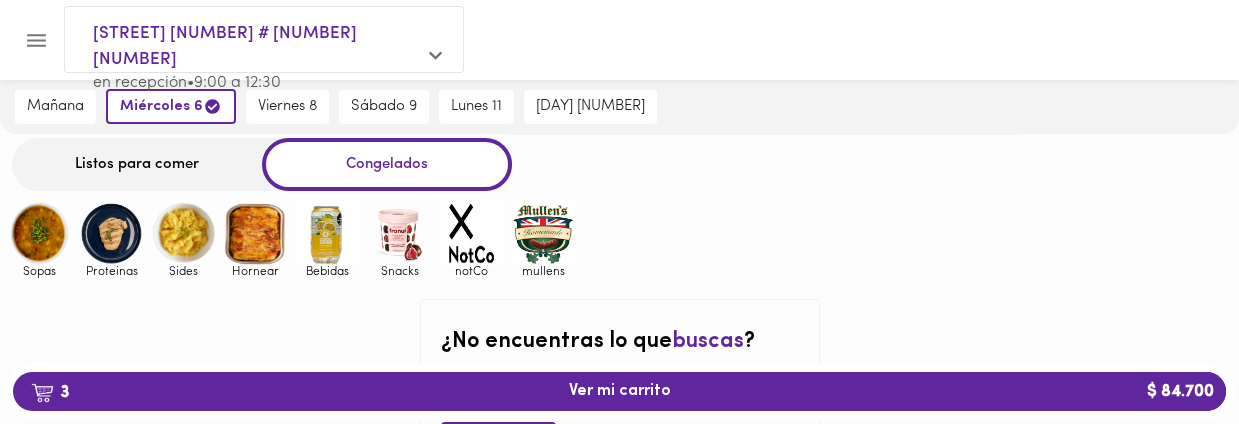scroll, scrollTop: 0, scrollLeft: 0, axis: both 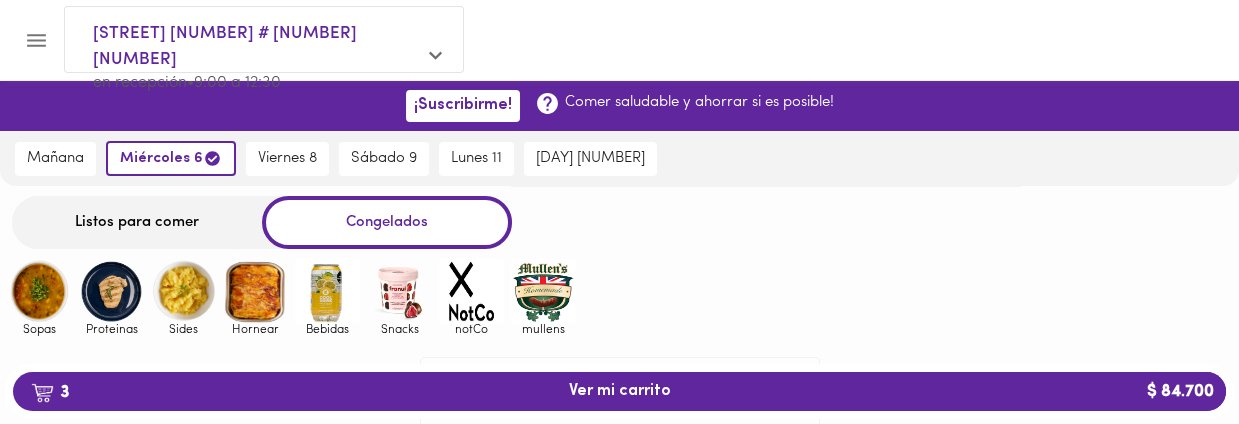 click at bounding box center [111, 291] 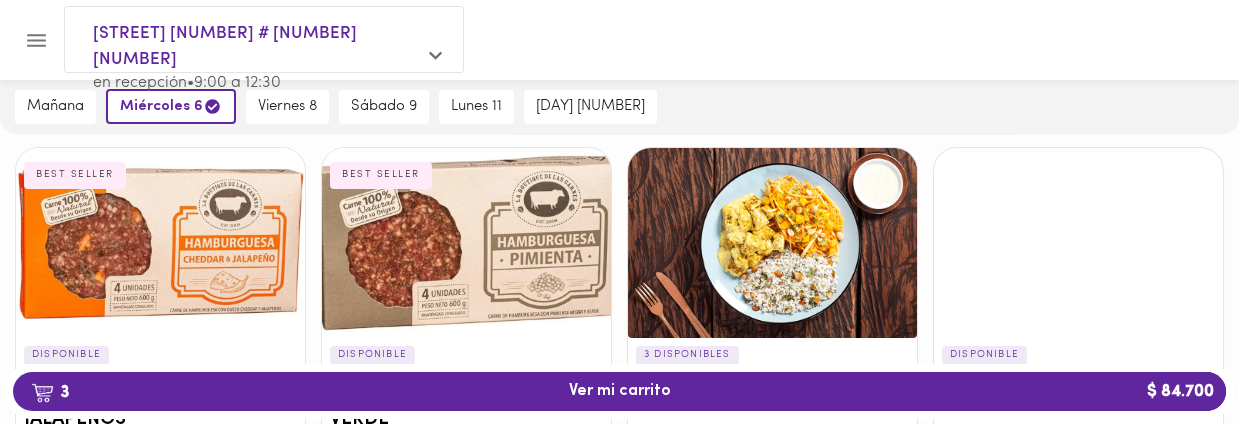 scroll, scrollTop: 0, scrollLeft: 0, axis: both 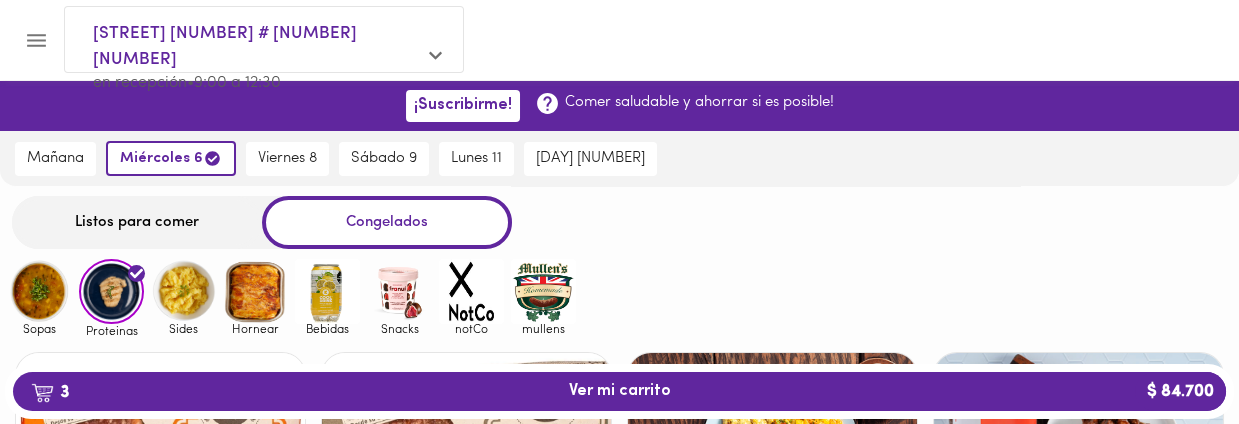 click at bounding box center [39, 291] 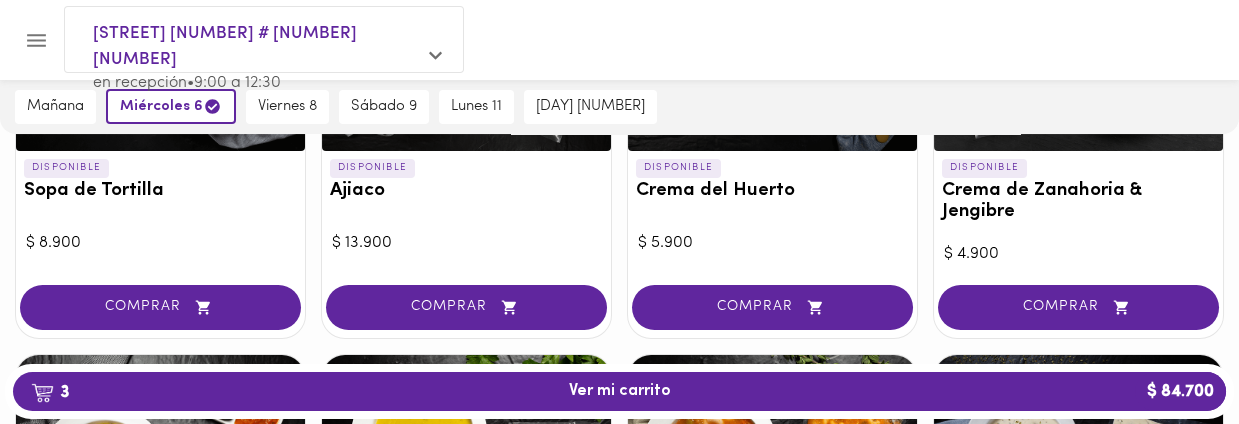 scroll, scrollTop: 400, scrollLeft: 0, axis: vertical 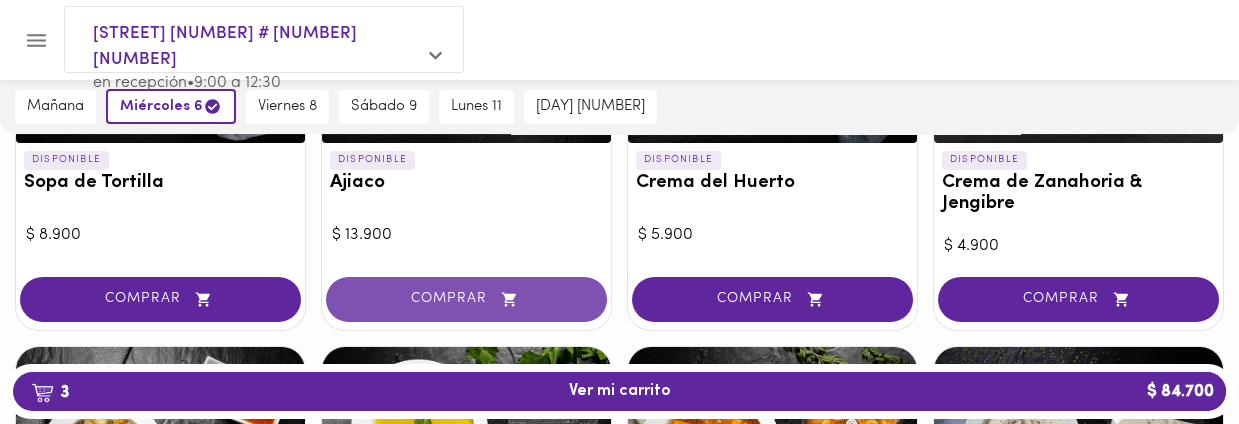click on "COMPRAR" at bounding box center (466, 299) 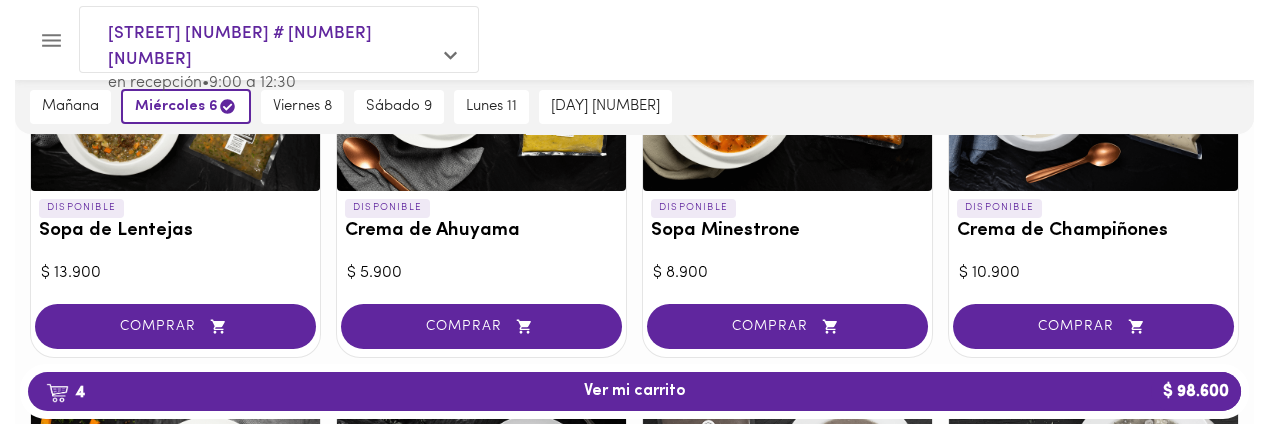 scroll, scrollTop: 800, scrollLeft: 0, axis: vertical 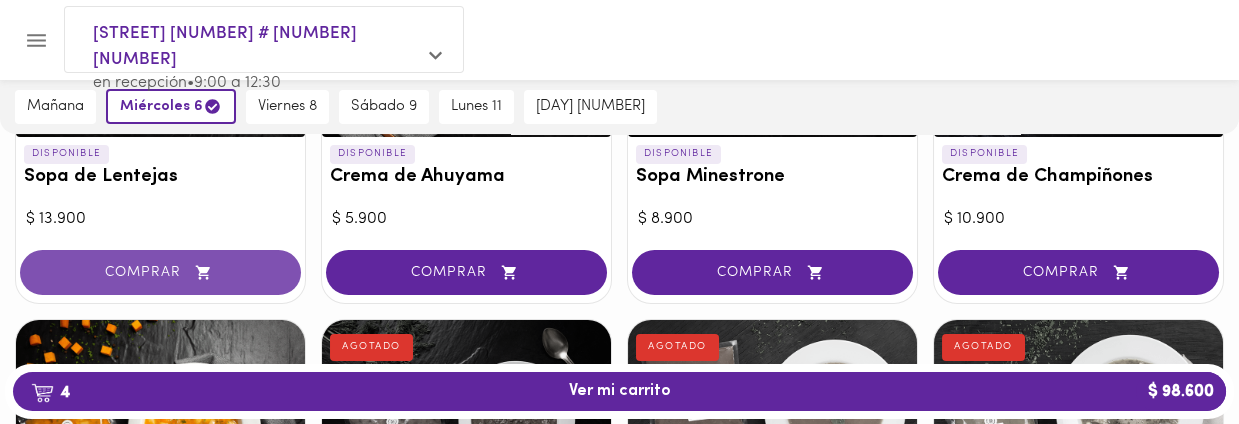 click on "COMPRAR" at bounding box center [160, 272] 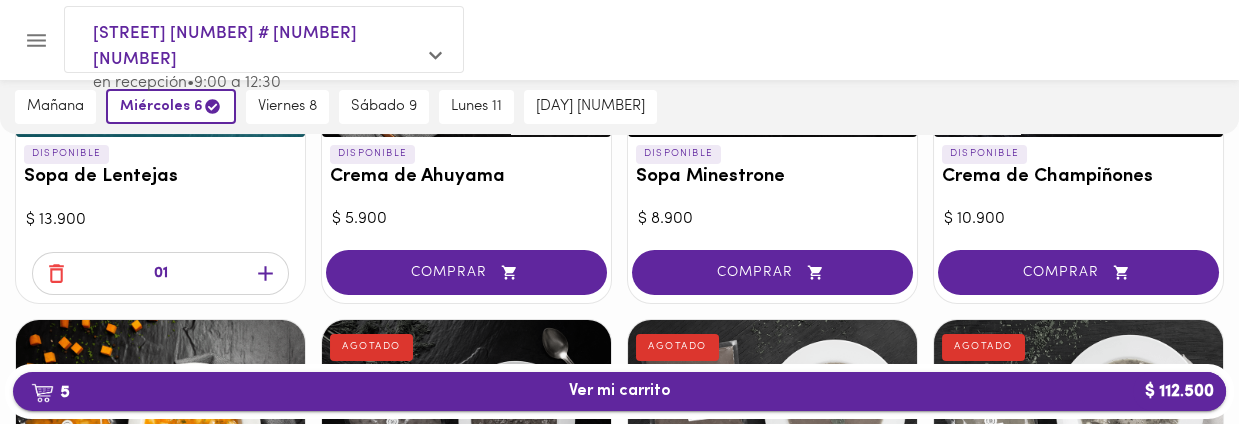 click on "5 Ver mi carrito $ 112.500" at bounding box center (620, 391) 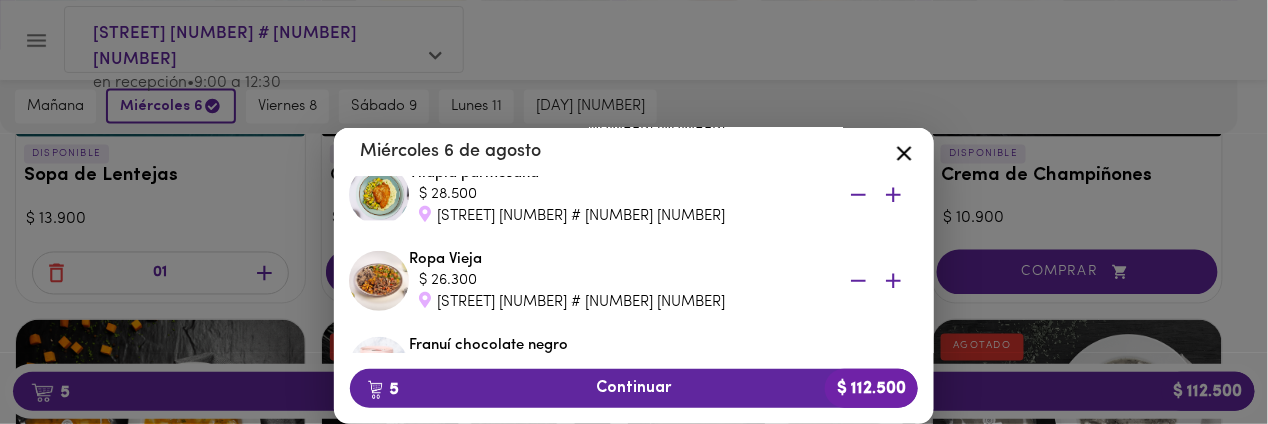 scroll, scrollTop: 333, scrollLeft: 0, axis: vertical 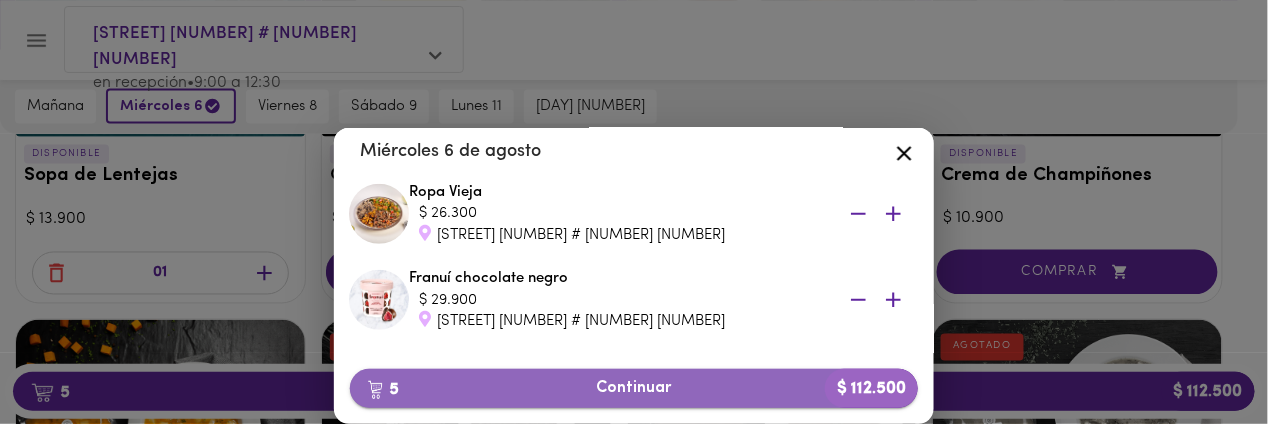 click on "5 Continuar $ 112.500" at bounding box center [634, 388] 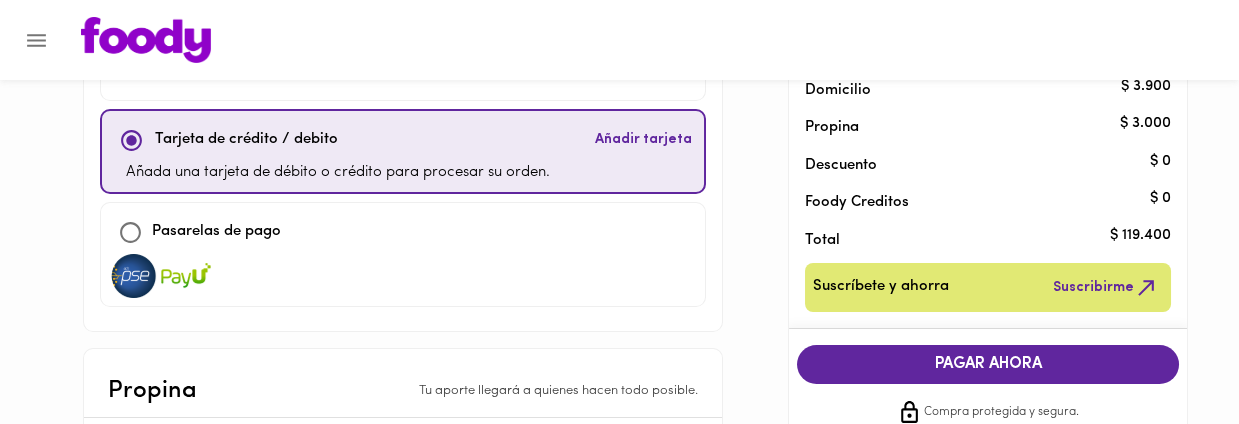 scroll, scrollTop: 200, scrollLeft: 0, axis: vertical 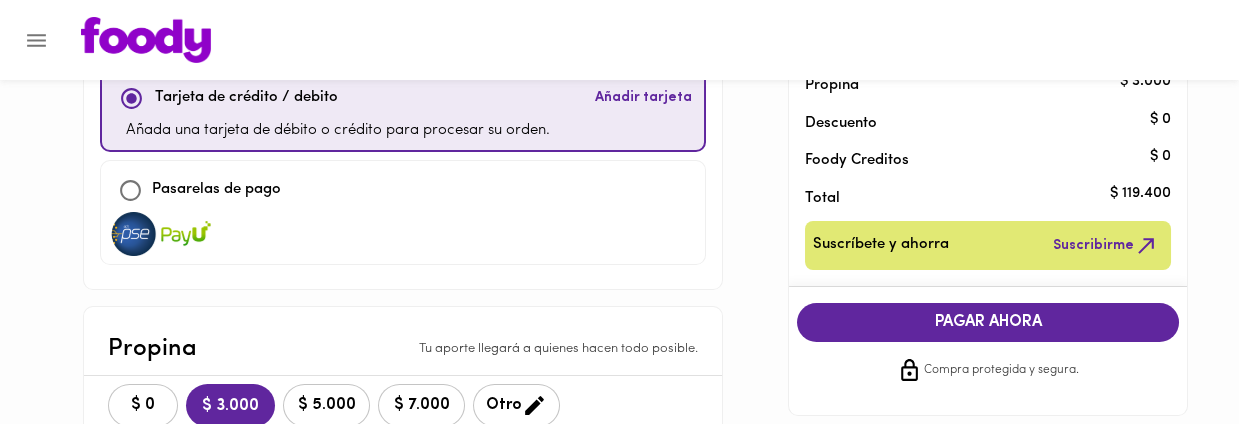 click at bounding box center [130, 190] 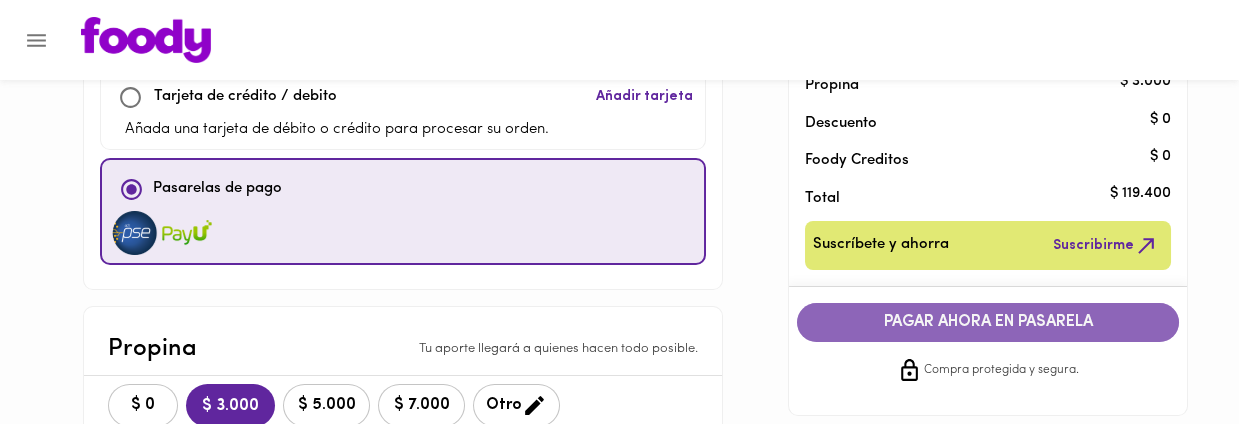 click on "PAGAR AHORA EN PASARELA" at bounding box center [988, 322] 